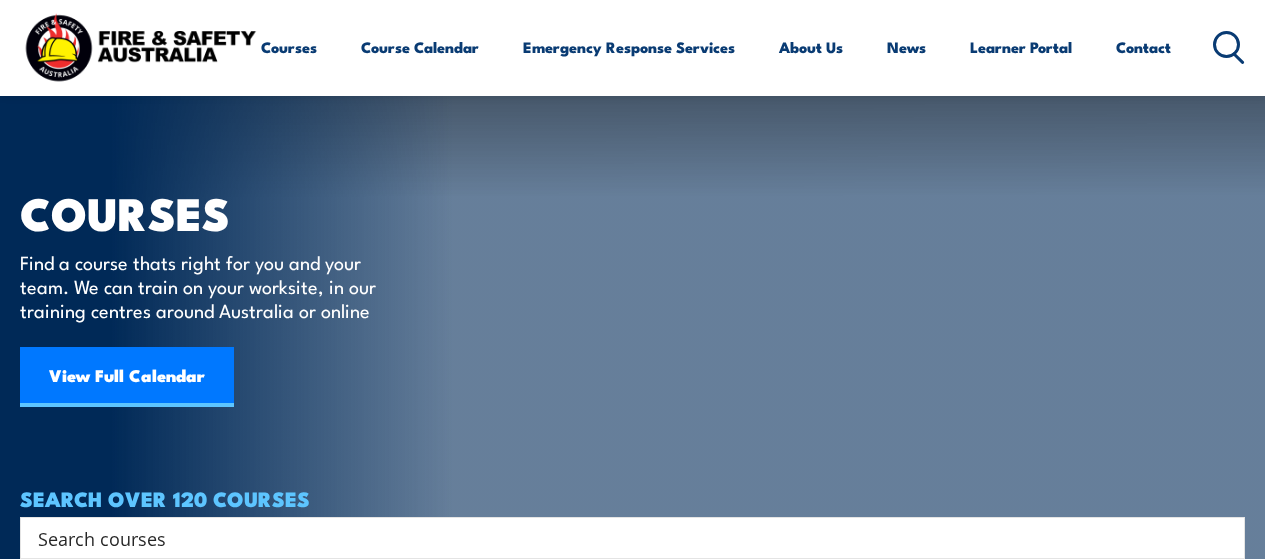 scroll, scrollTop: 300, scrollLeft: 0, axis: vertical 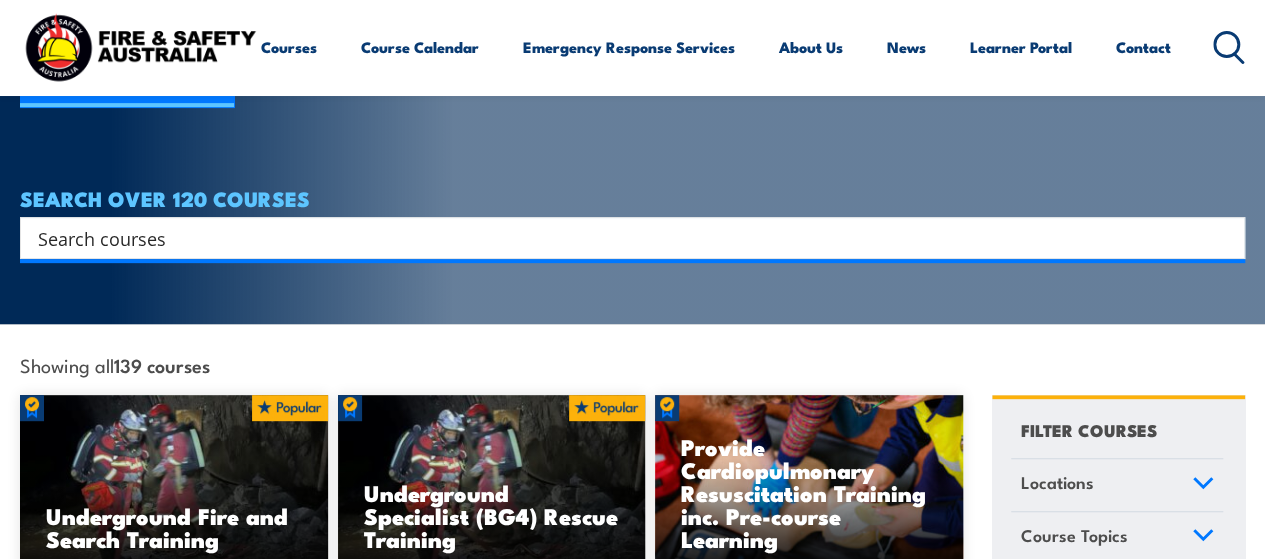 click at bounding box center (619, 238) 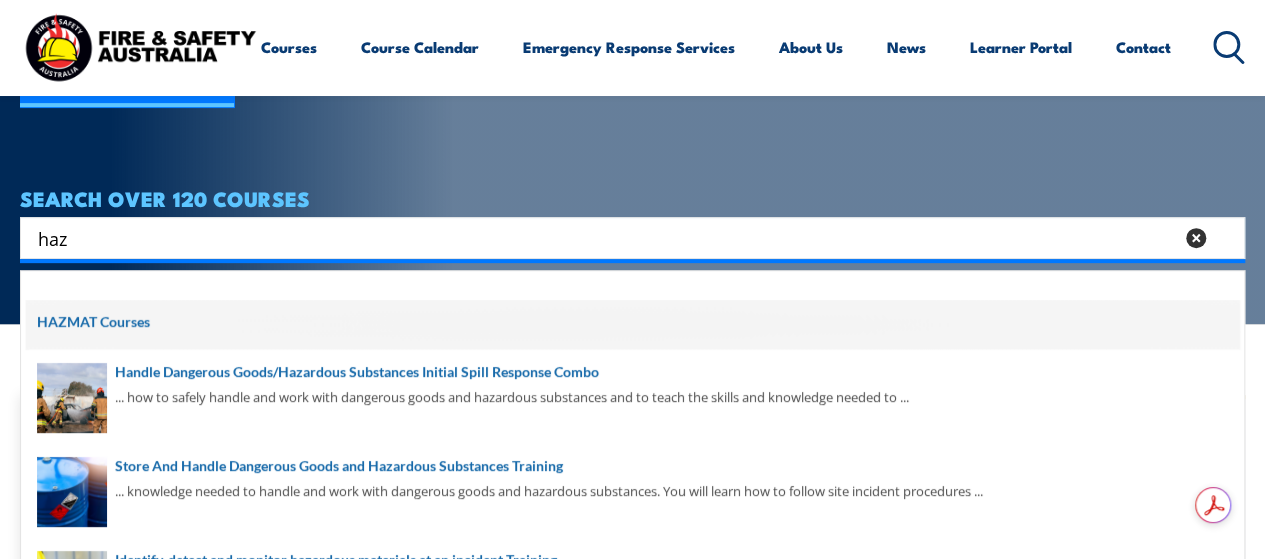 scroll, scrollTop: 100, scrollLeft: 0, axis: vertical 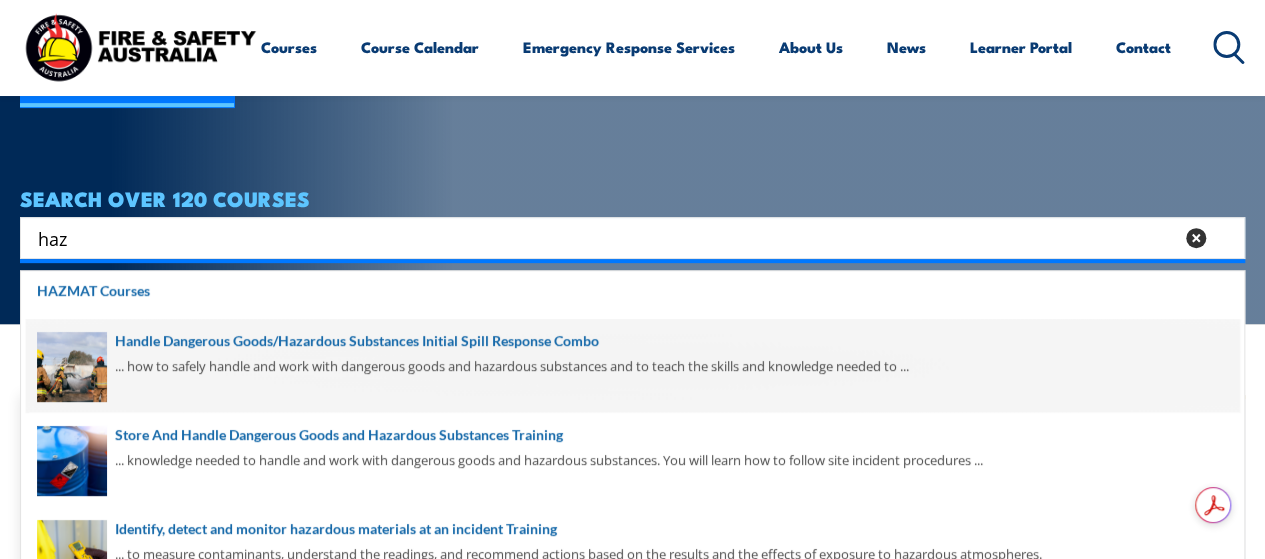 type on "haz" 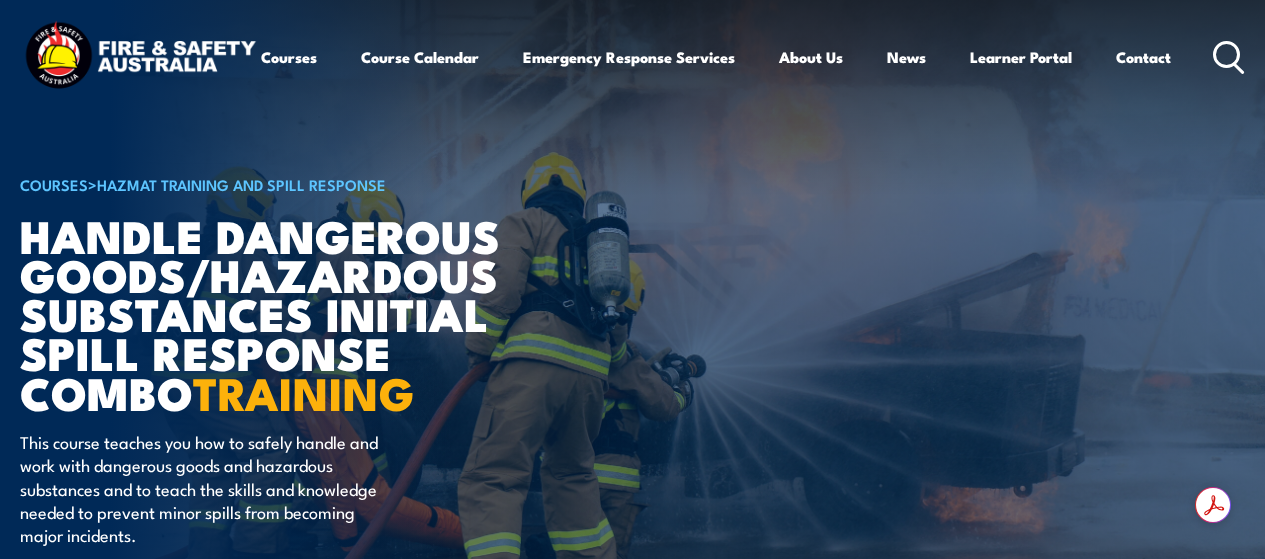 scroll, scrollTop: 0, scrollLeft: 0, axis: both 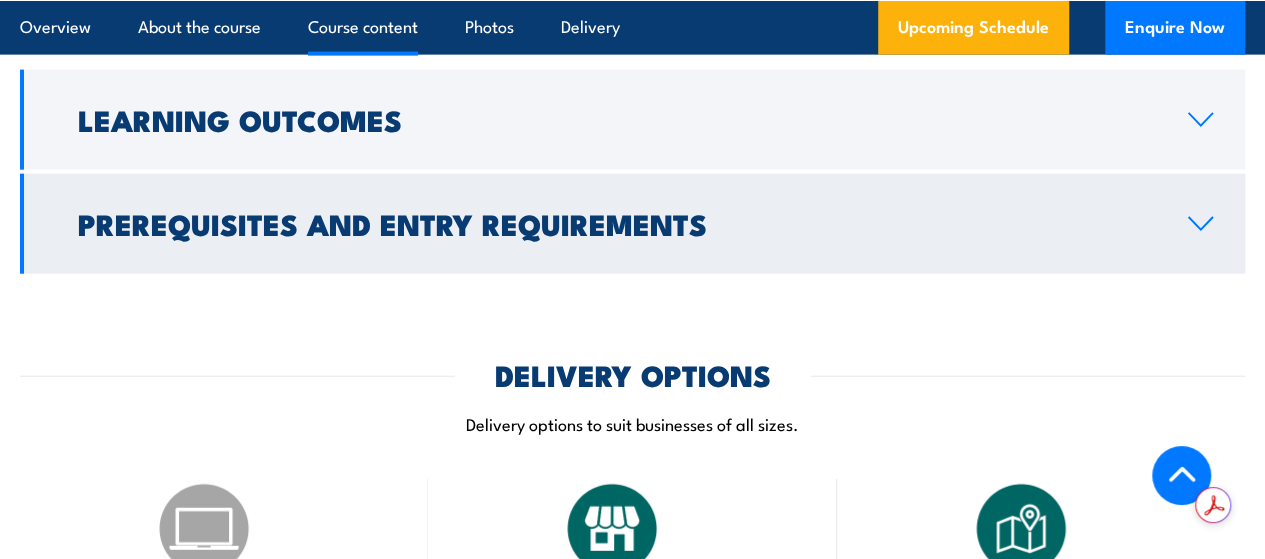 click 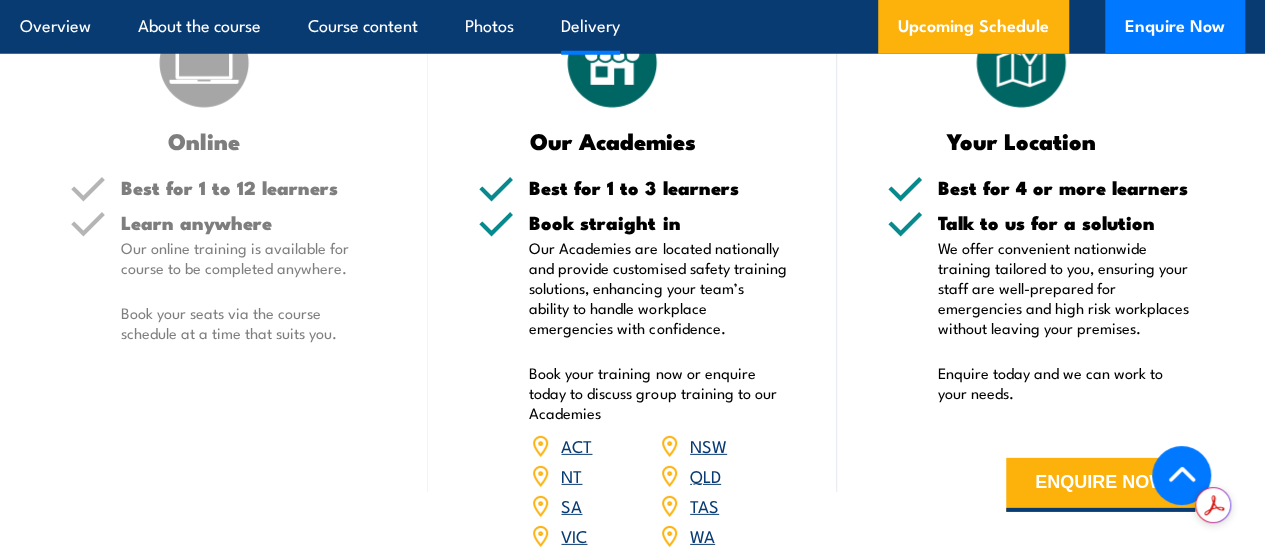 scroll, scrollTop: 2902, scrollLeft: 0, axis: vertical 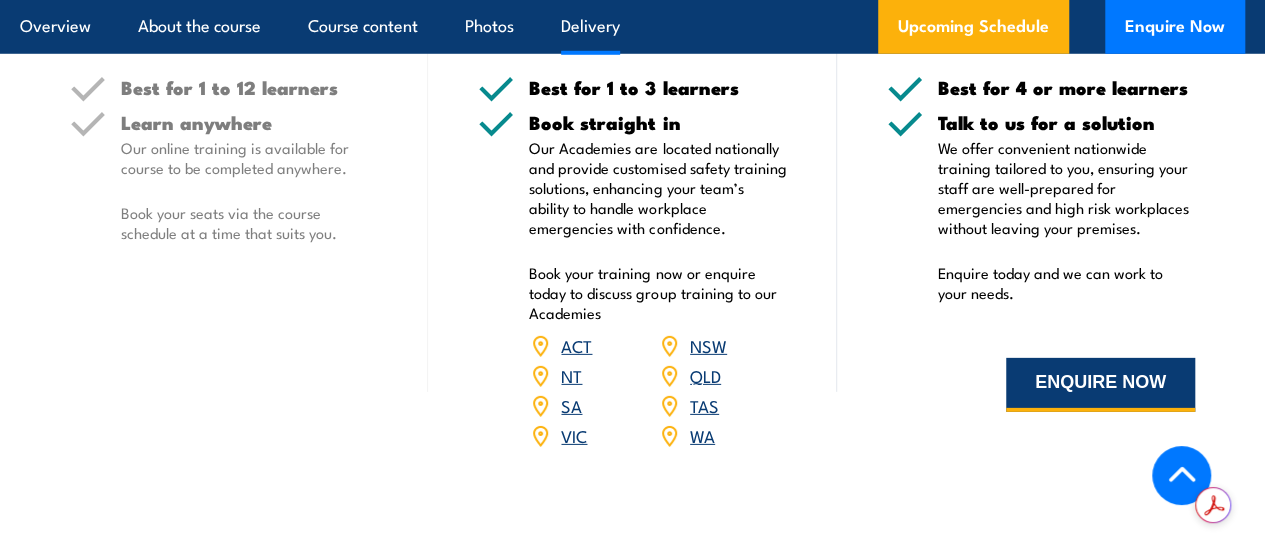 click on "ENQUIRE NOW" at bounding box center (1100, 385) 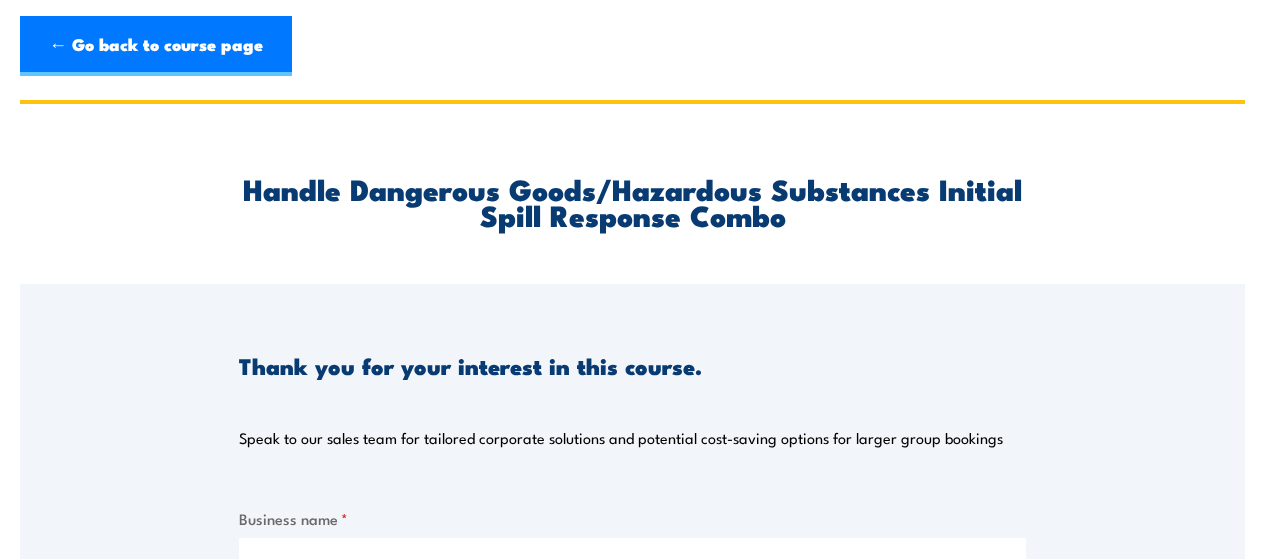 scroll, scrollTop: 0, scrollLeft: 0, axis: both 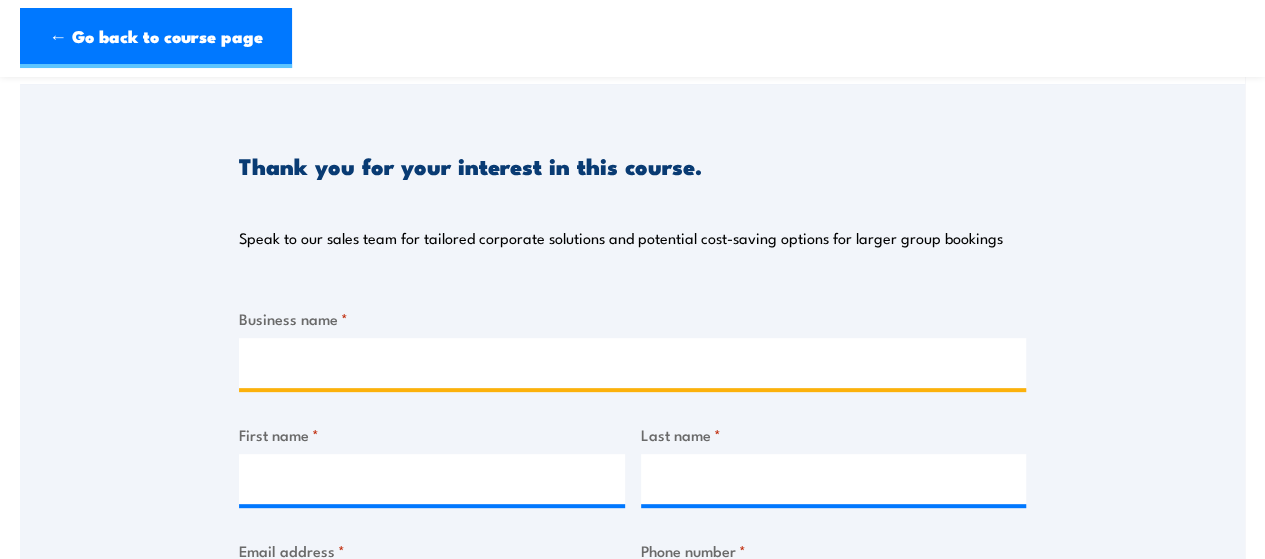 click on "Business name *" at bounding box center (632, 363) 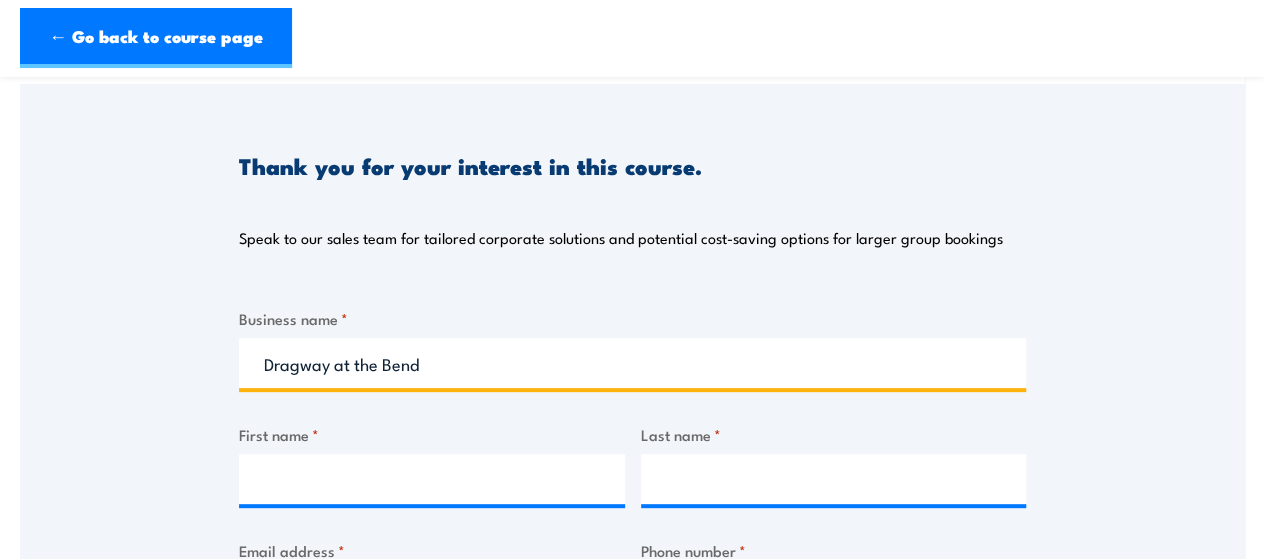 type on "Dragway at the Bend" 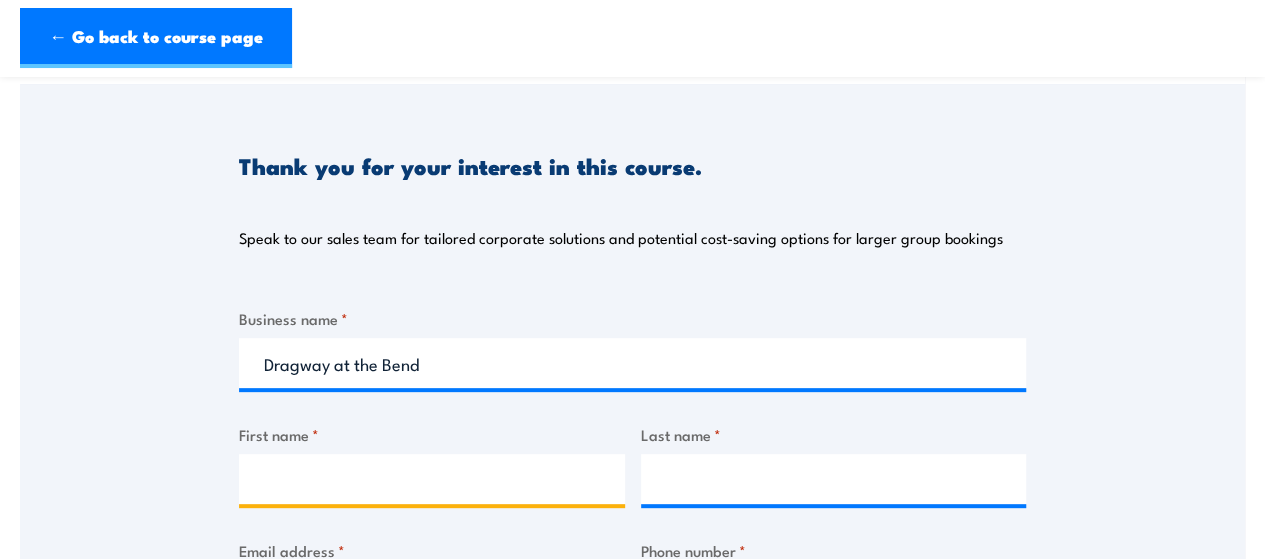drag, startPoint x: 321, startPoint y: 476, endPoint x: 333, endPoint y: 462, distance: 18.439089 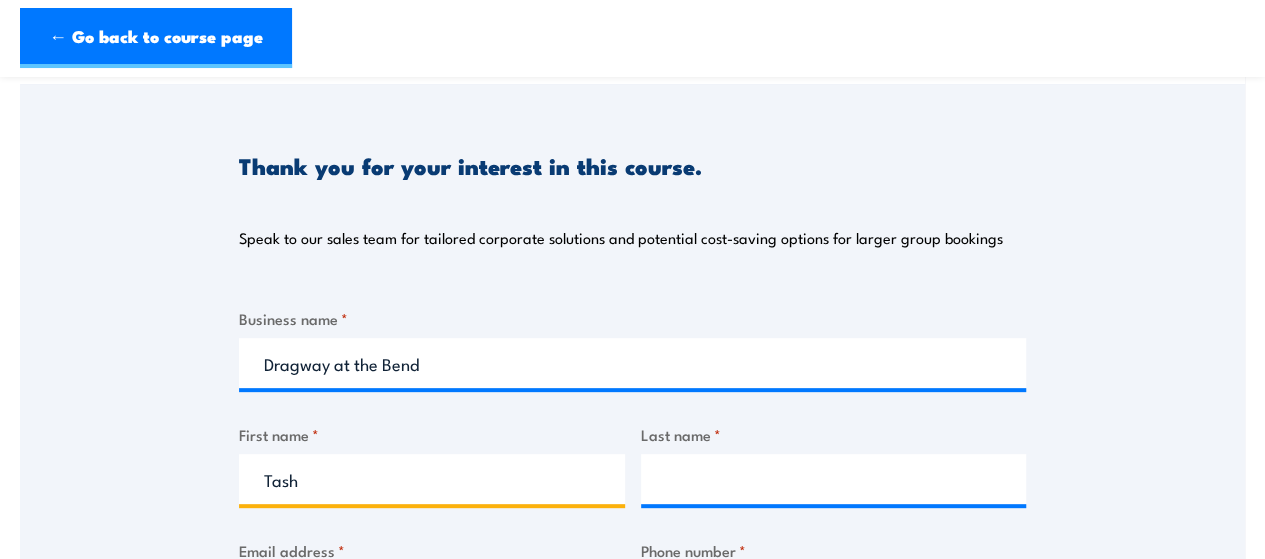 type on "Tash" 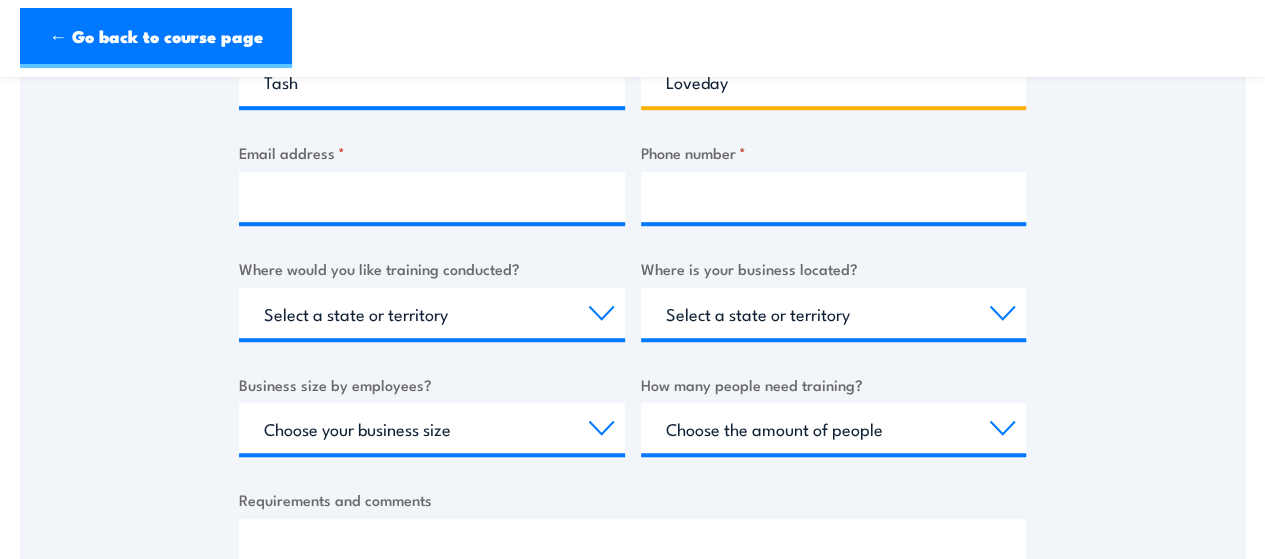 scroll, scrollTop: 600, scrollLeft: 0, axis: vertical 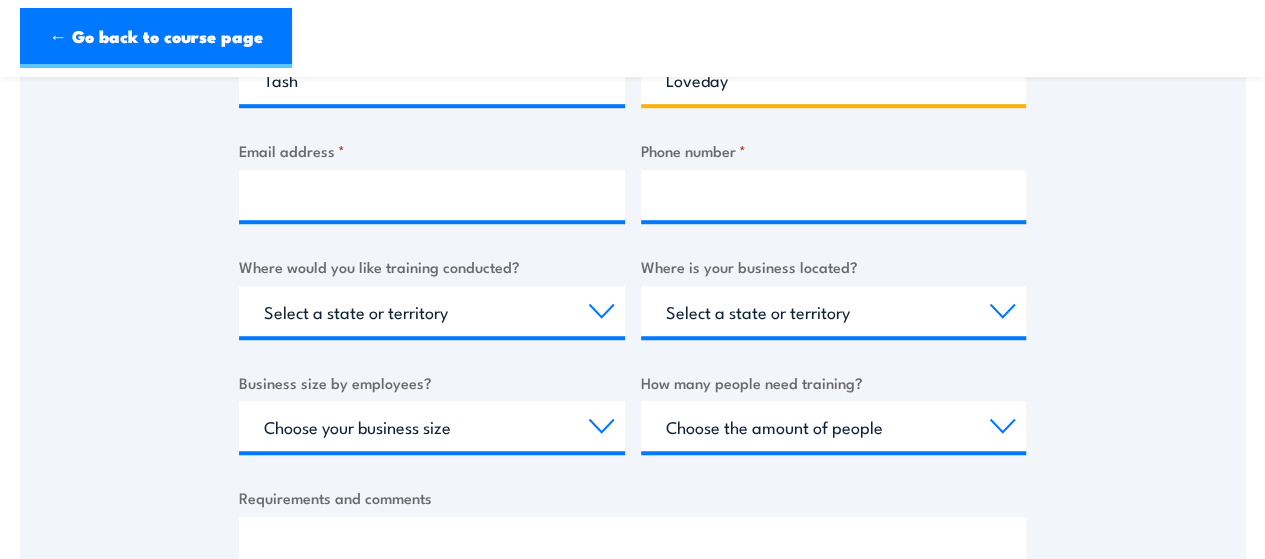 type on "Loveday" 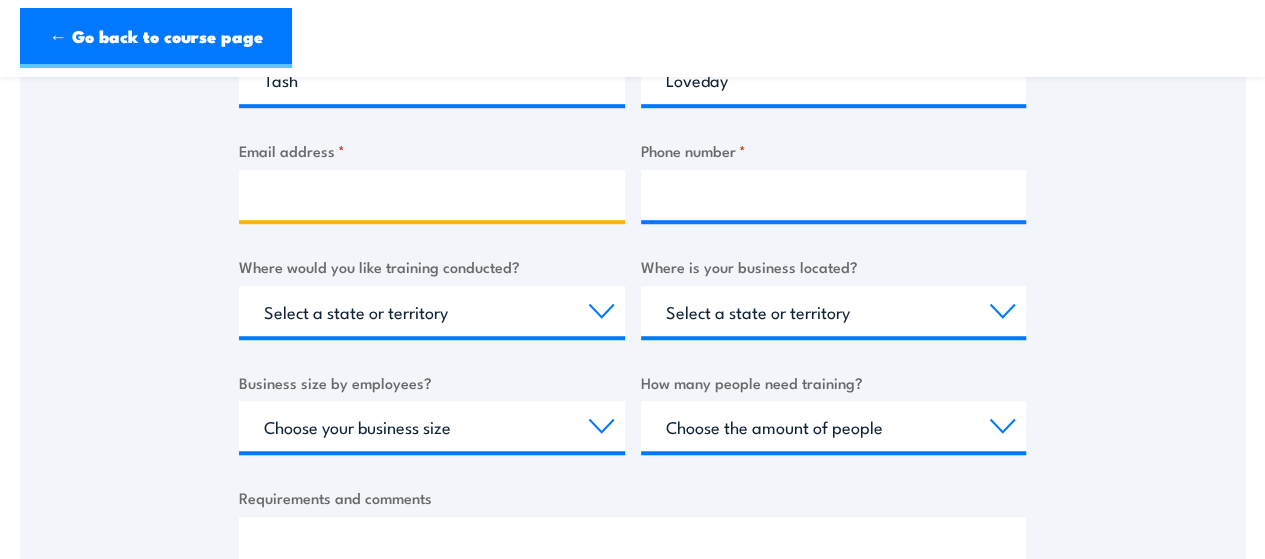 click on "Email address *" at bounding box center (432, 195) 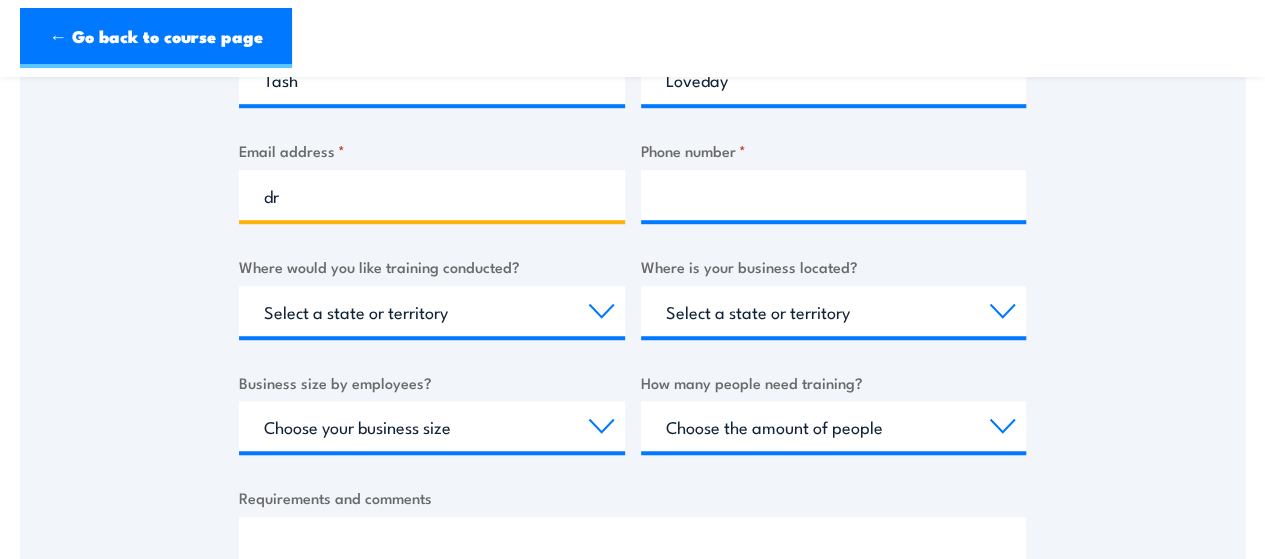 type on "d" 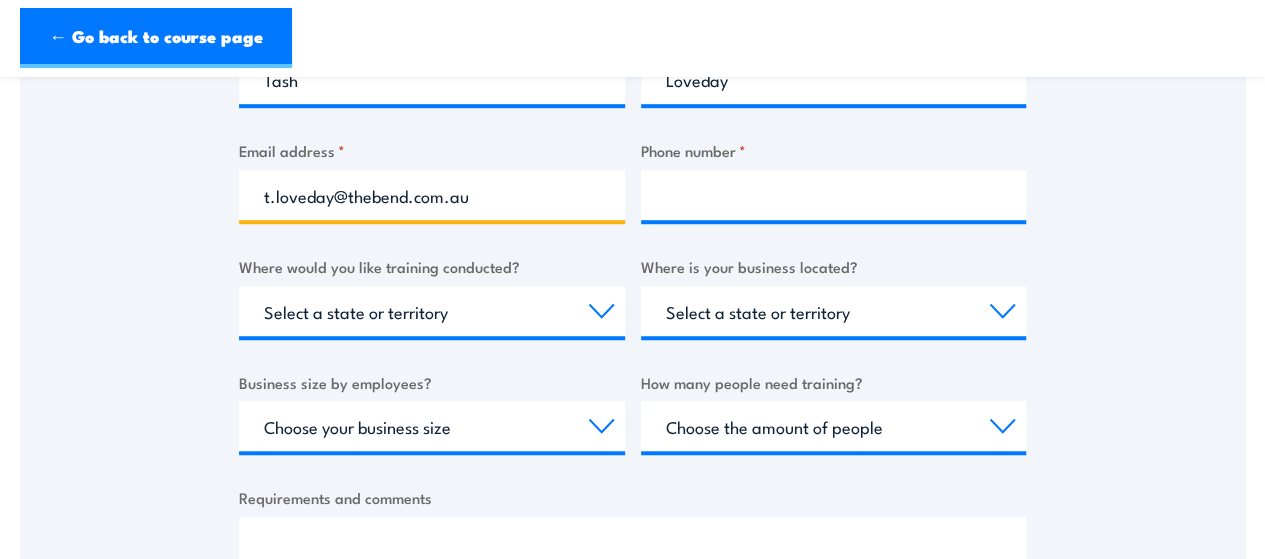type on "t.loveday@thebend.com.au" 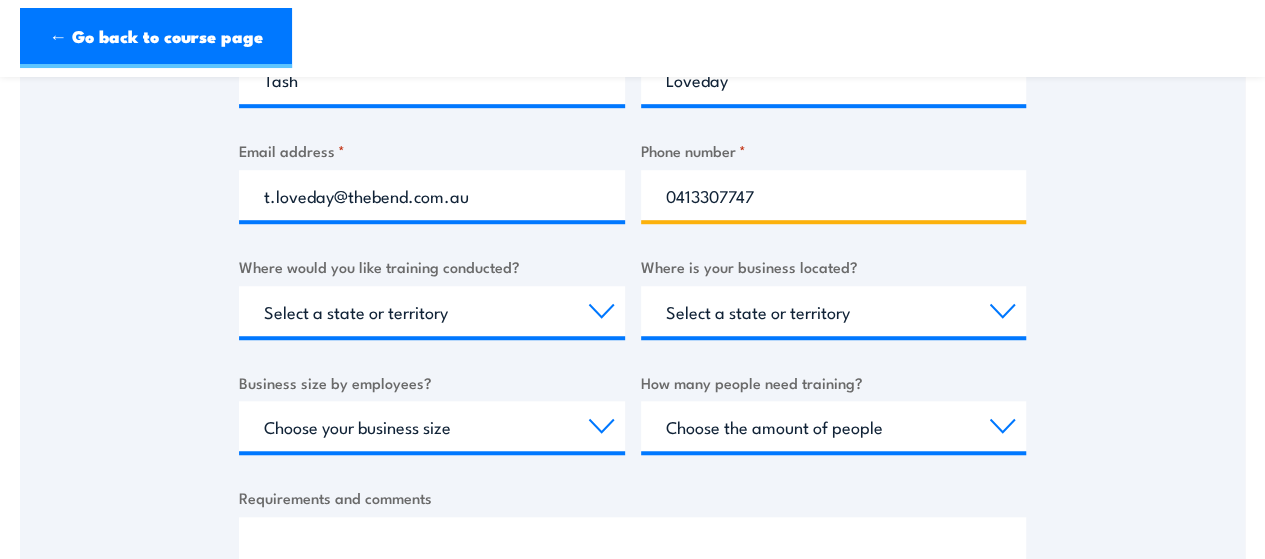 type on "0413307747" 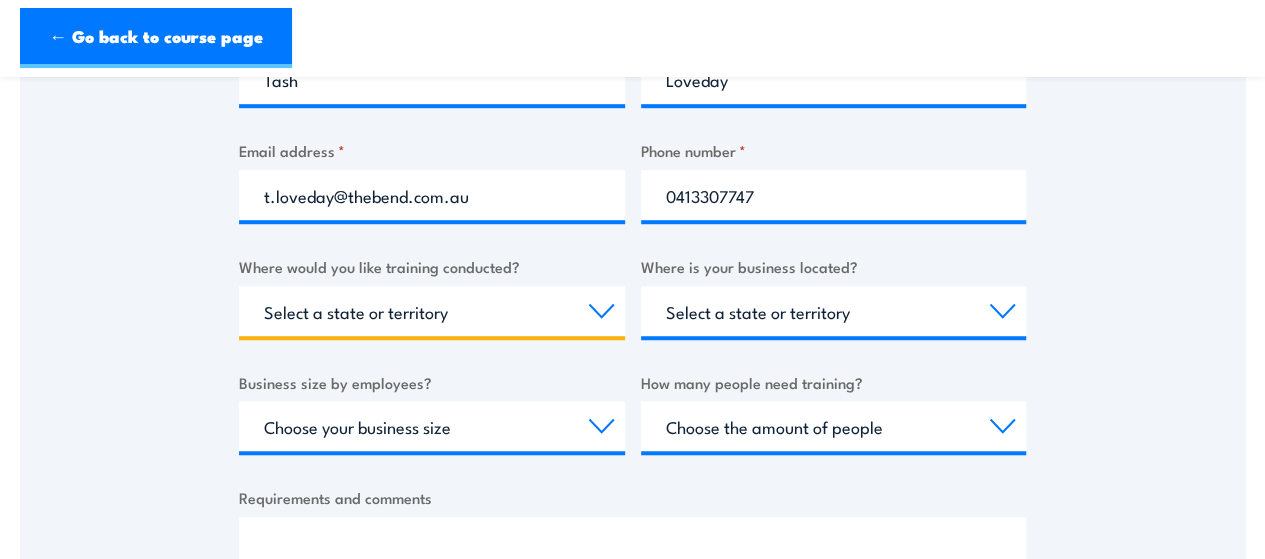 click on "Select a state or territory Nationally - multiple locations QLD NSW VIC SA ACT WA TAS NT" at bounding box center (432, 311) 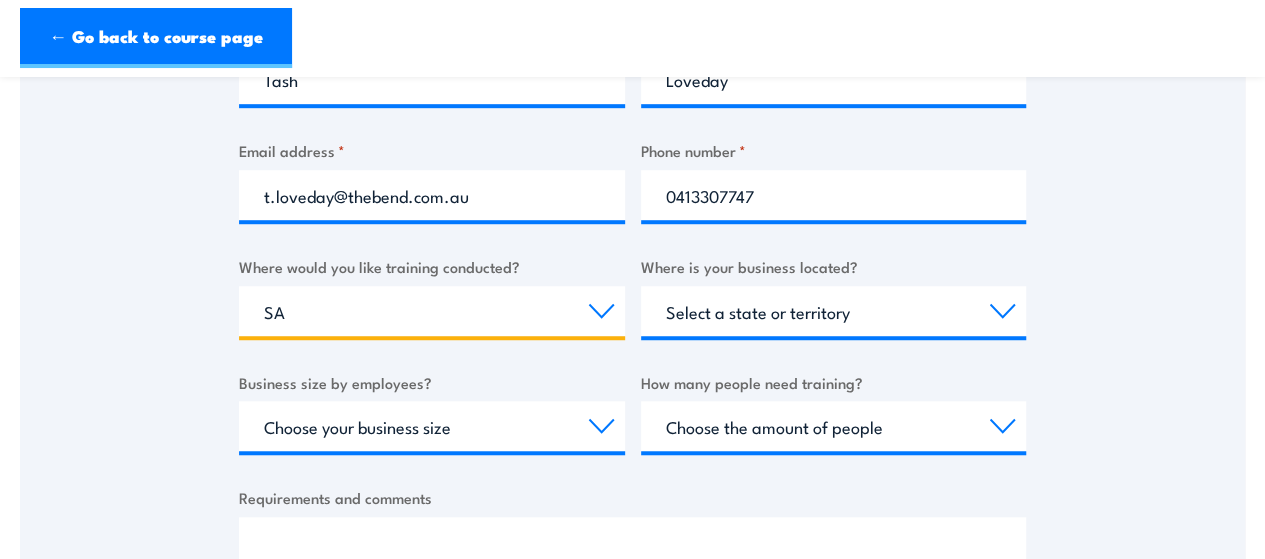 click on "Select a state or territory Nationally - multiple locations QLD NSW VIC SA ACT WA TAS NT" at bounding box center [432, 311] 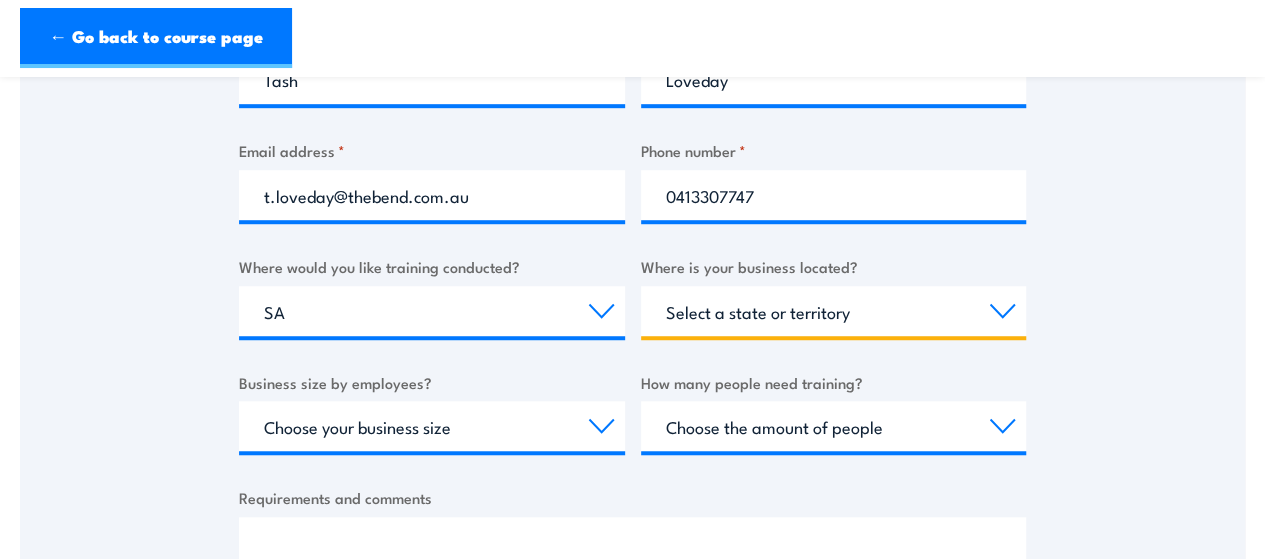 click on "Select a state or territory QLD NSW VIC SA ACT WA TAS NT" at bounding box center (834, 311) 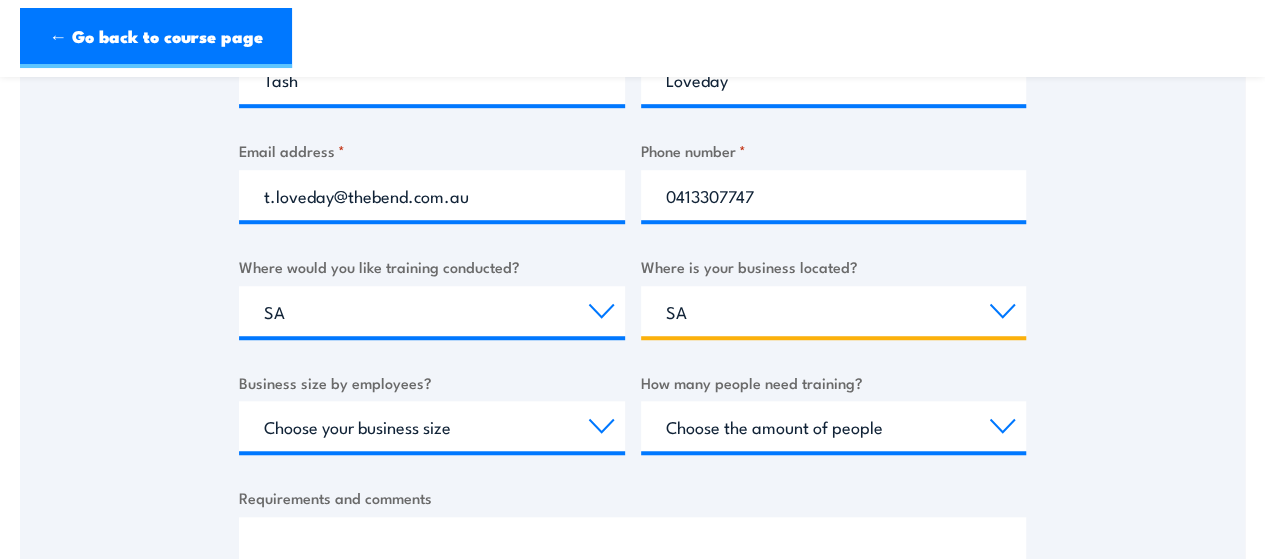 click on "Select a state or territory QLD NSW VIC SA ACT WA TAS NT" at bounding box center [834, 311] 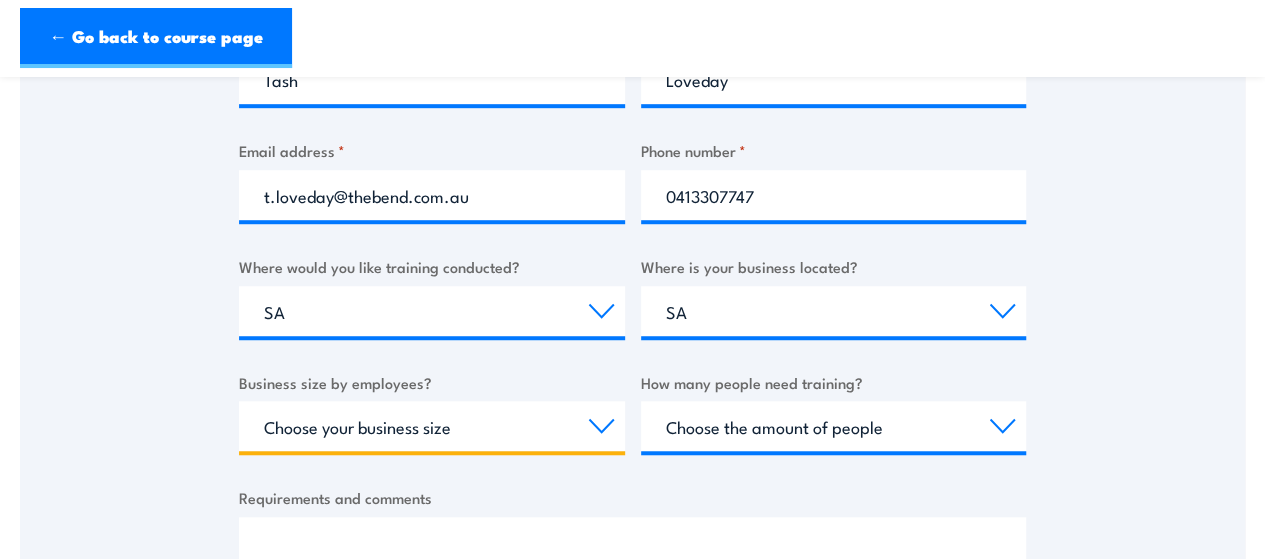 click on "Choose your business size 1 to 19 20 to 199 200+" at bounding box center [432, 426] 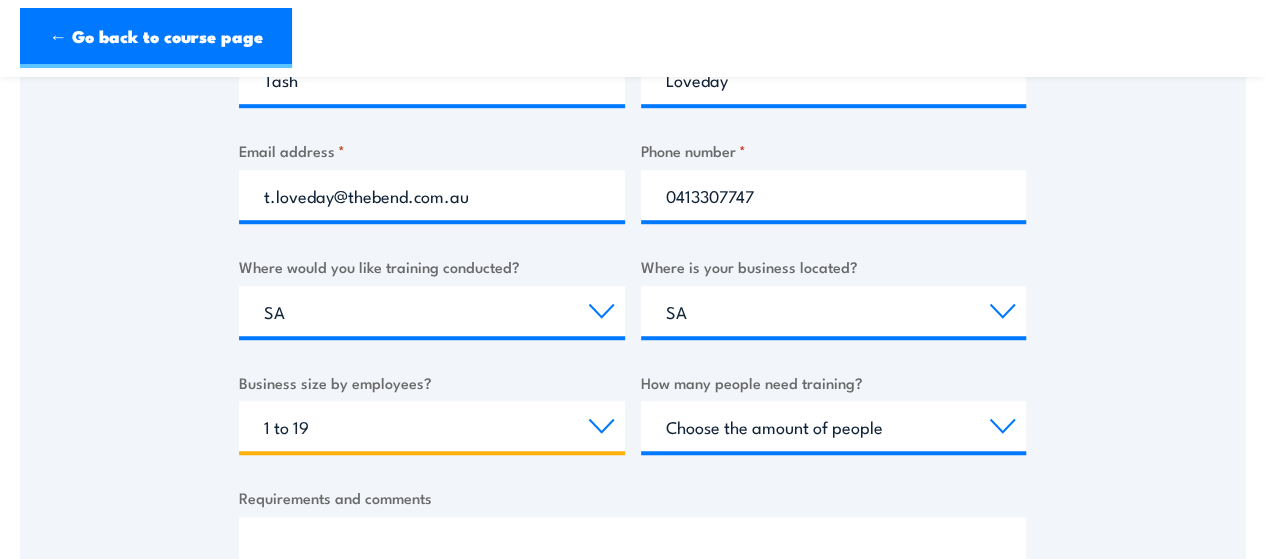 click on "Choose your business size 1 to 19 20 to 199 200+" at bounding box center (432, 426) 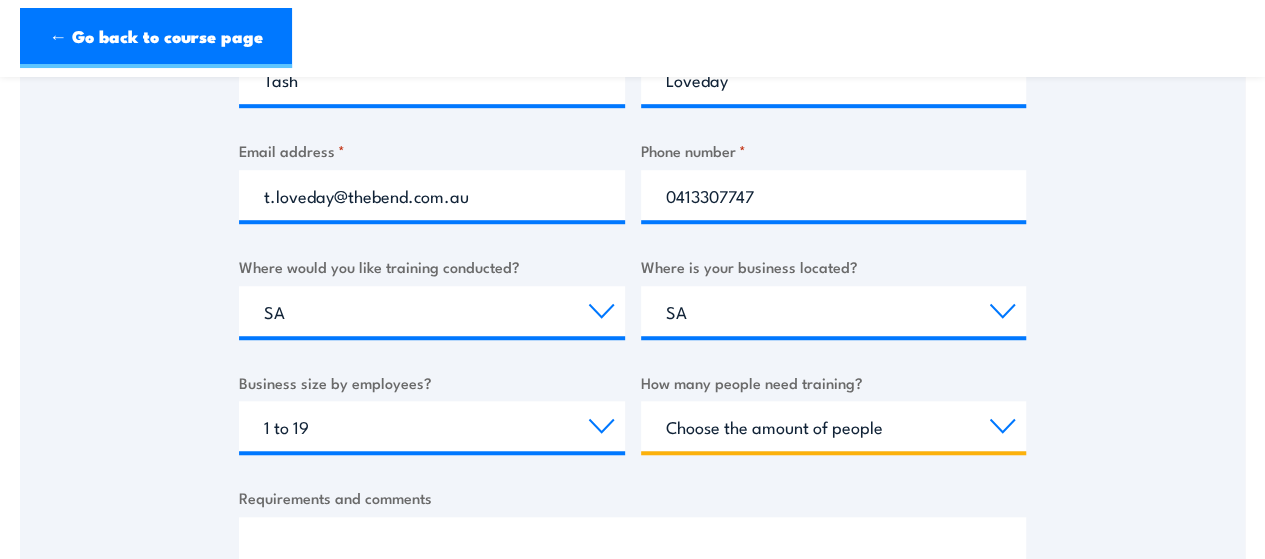 click on "Choose the amount of people 1 to 4 5 to 19 20+" at bounding box center [834, 426] 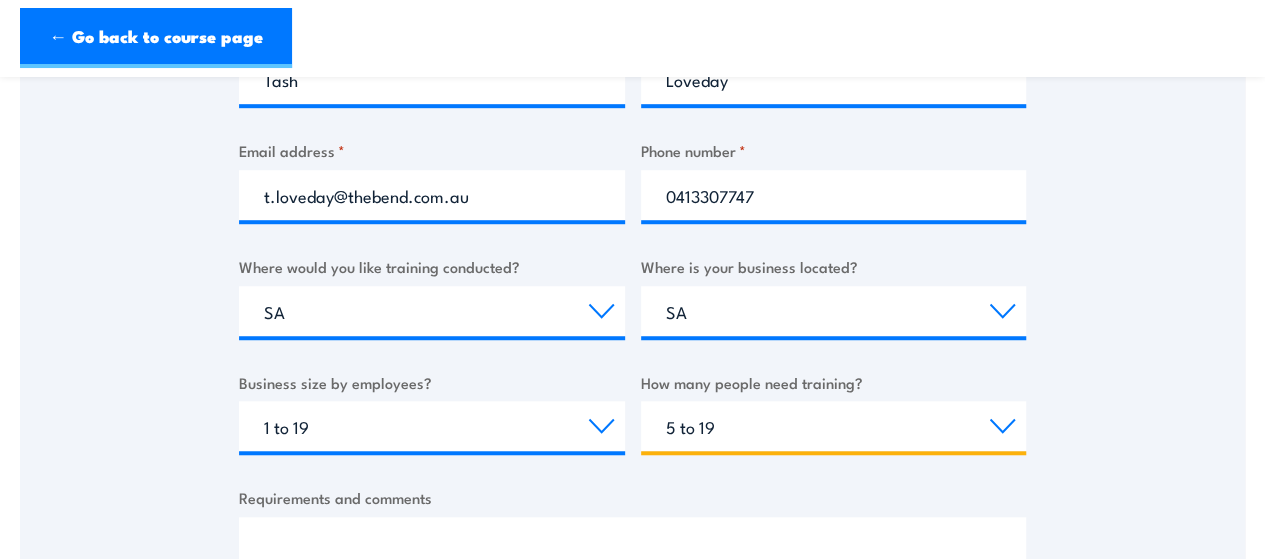click on "Choose the amount of people 1 to 4 5 to 19 20+" at bounding box center [834, 426] 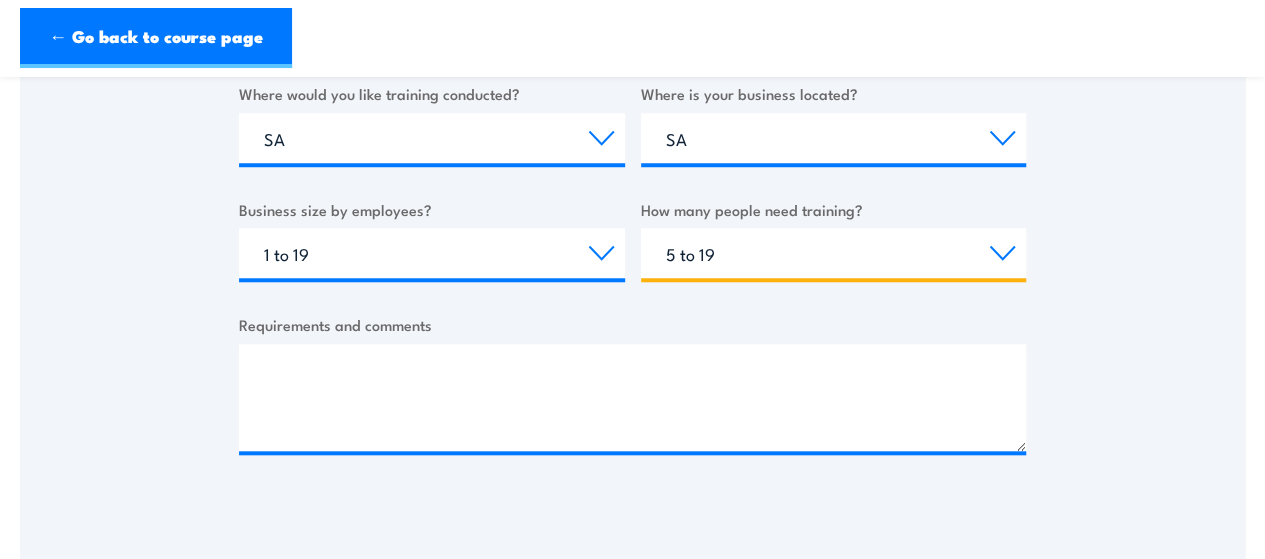 scroll, scrollTop: 800, scrollLeft: 0, axis: vertical 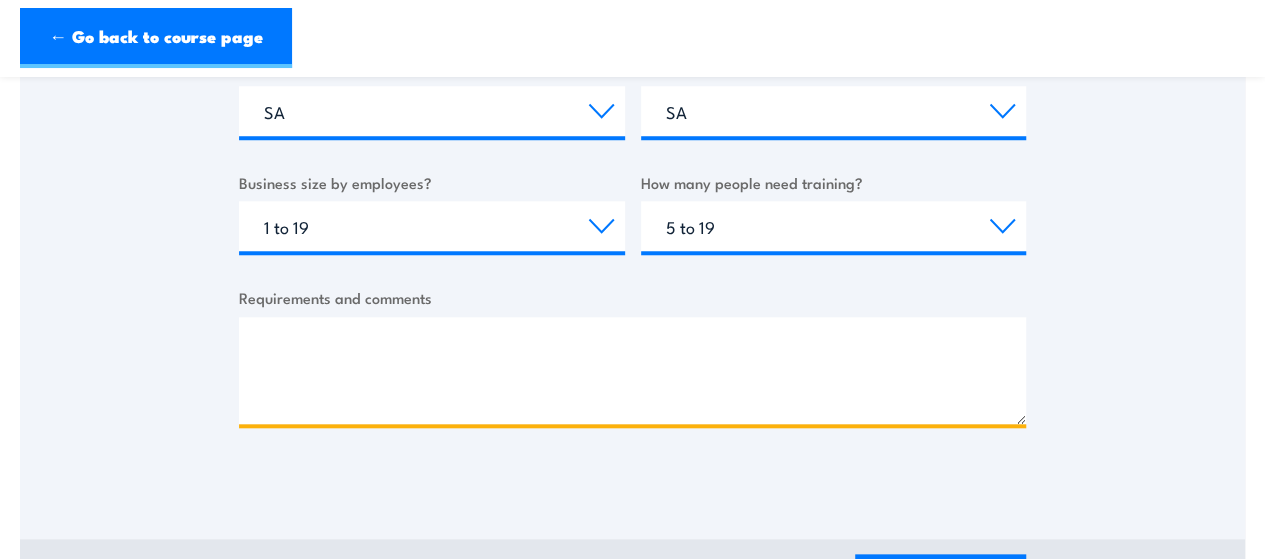 click on "Requirements and comments" at bounding box center [632, 370] 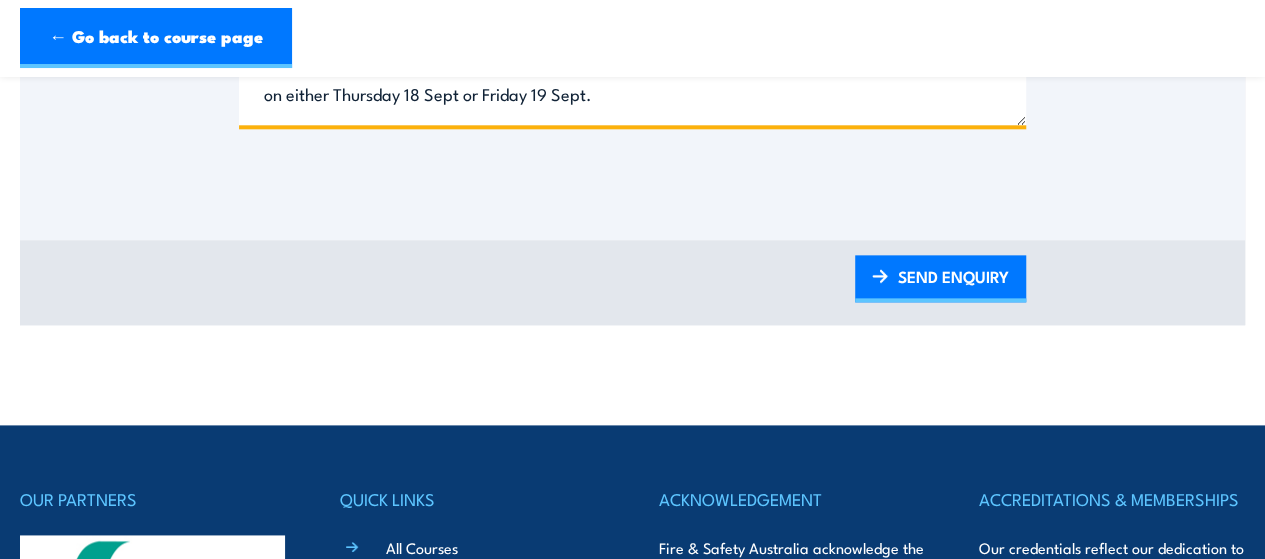 scroll, scrollTop: 1100, scrollLeft: 0, axis: vertical 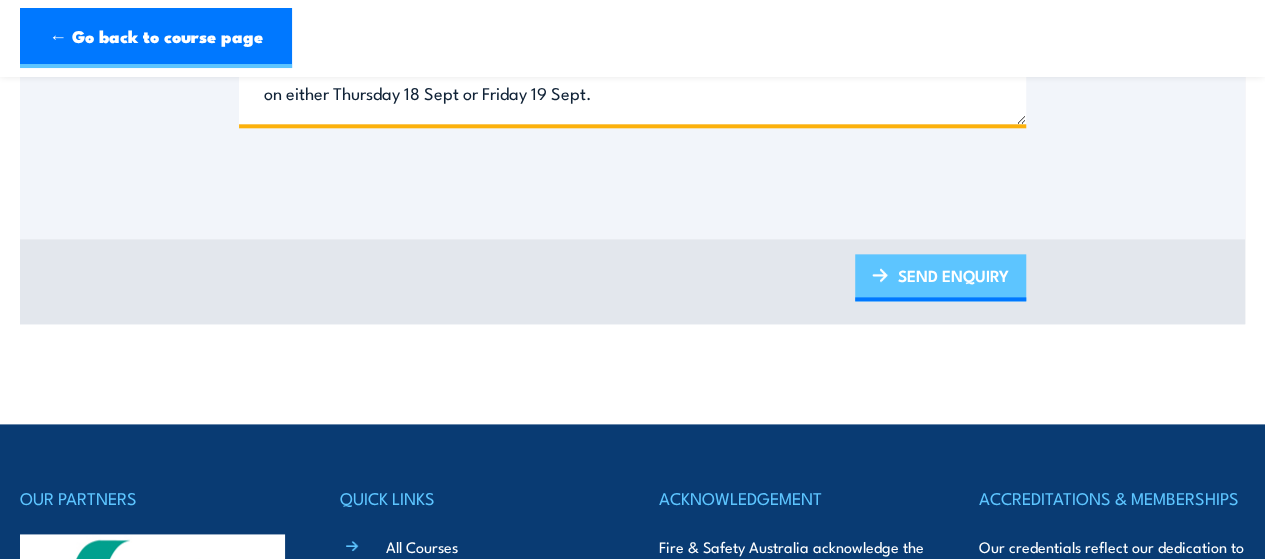type on "I would like to see the time and costs associated with this course. And if it can be delivered on site on either Thursday 18 Sept or Friday 19 Sept." 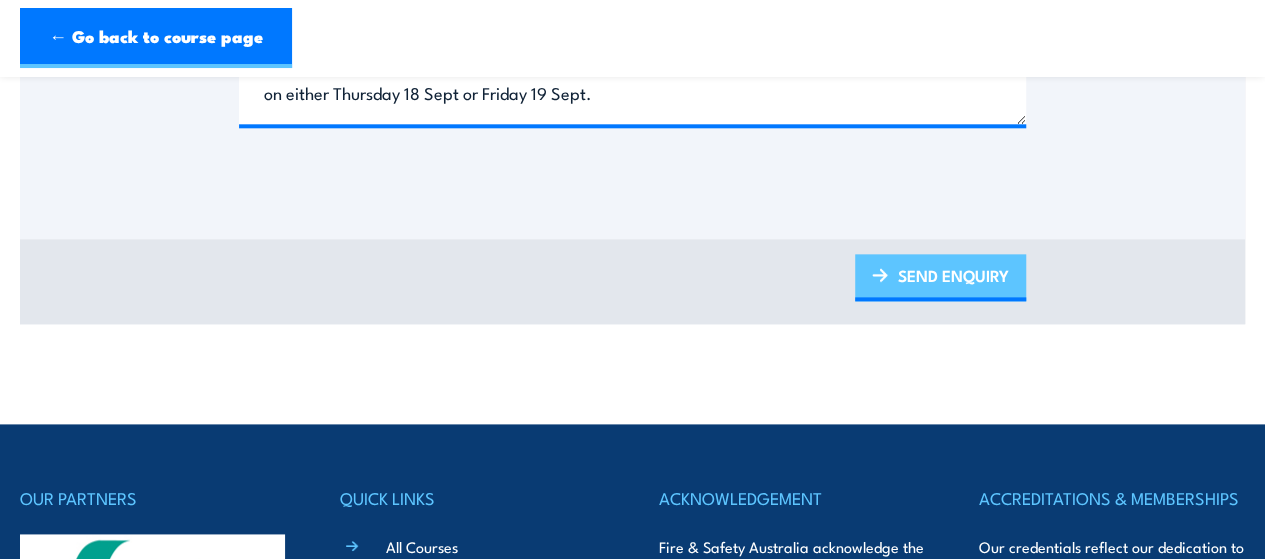 click on "SEND ENQUIRY" at bounding box center (940, 277) 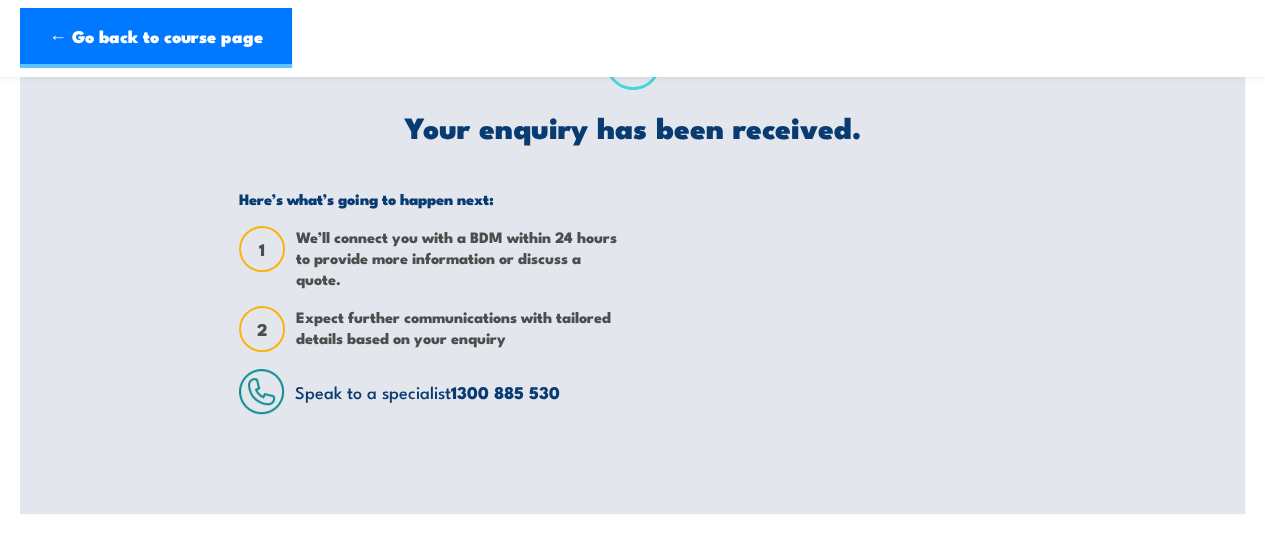scroll, scrollTop: 0, scrollLeft: 0, axis: both 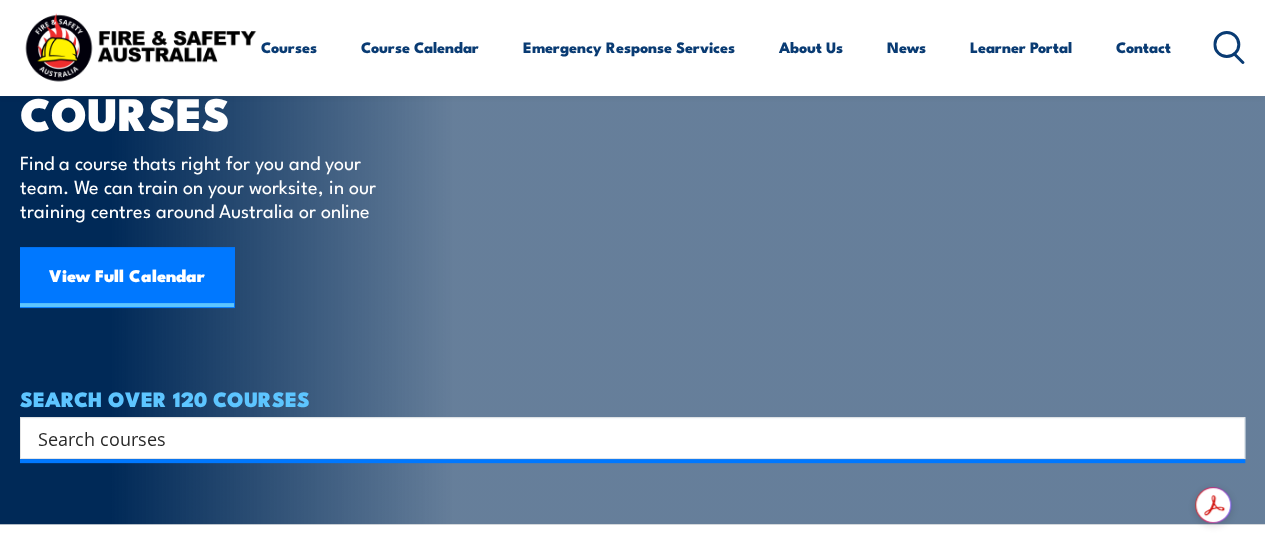 click at bounding box center (619, 438) 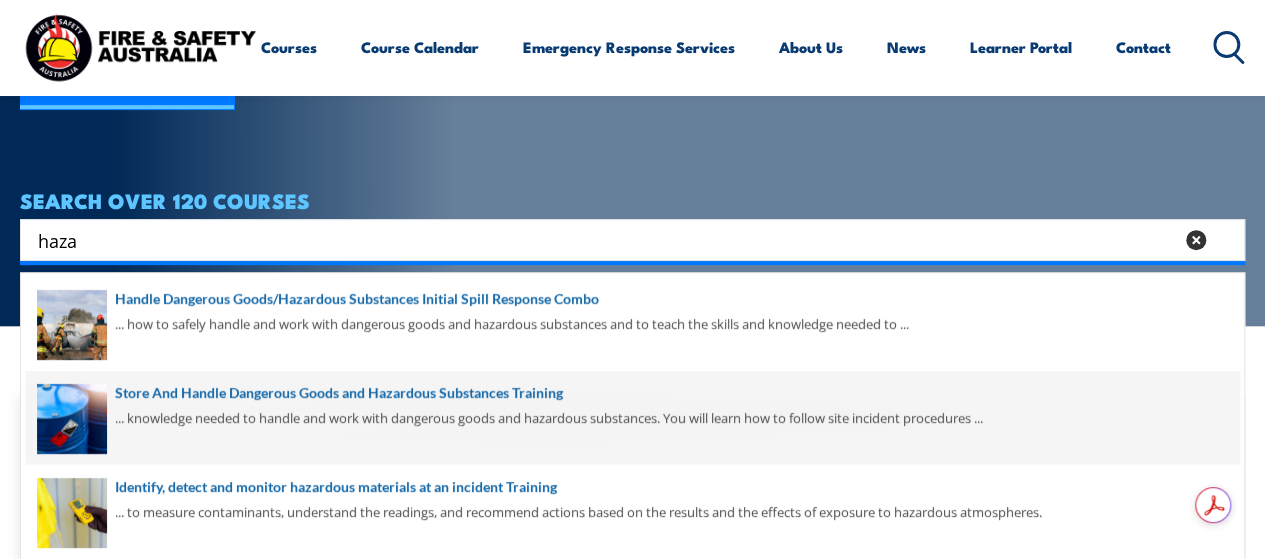 scroll, scrollTop: 300, scrollLeft: 0, axis: vertical 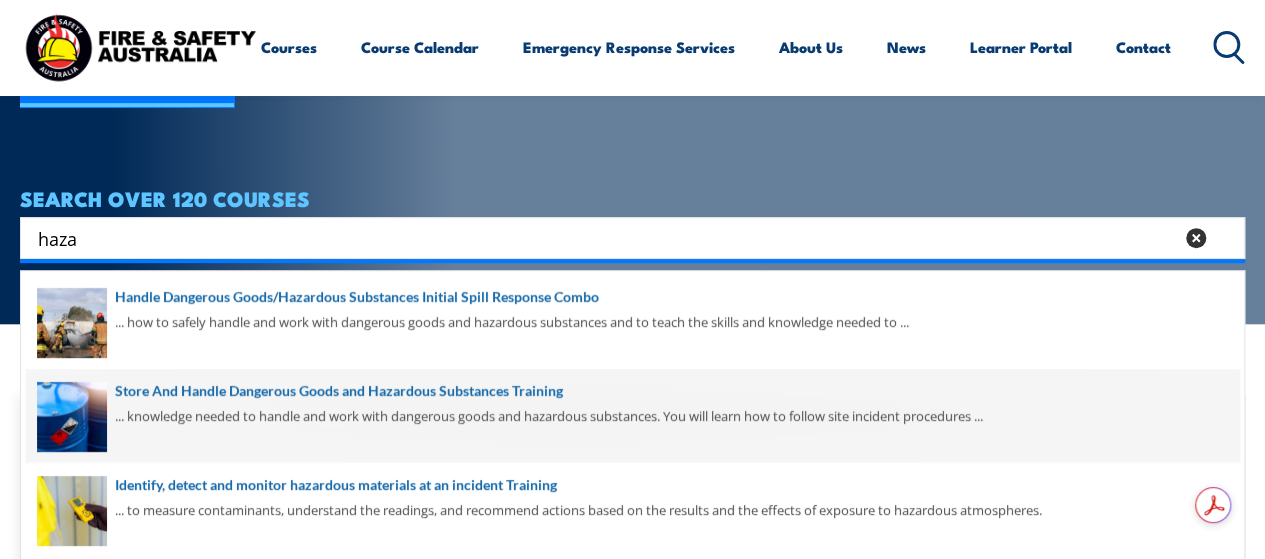 type on "haza" 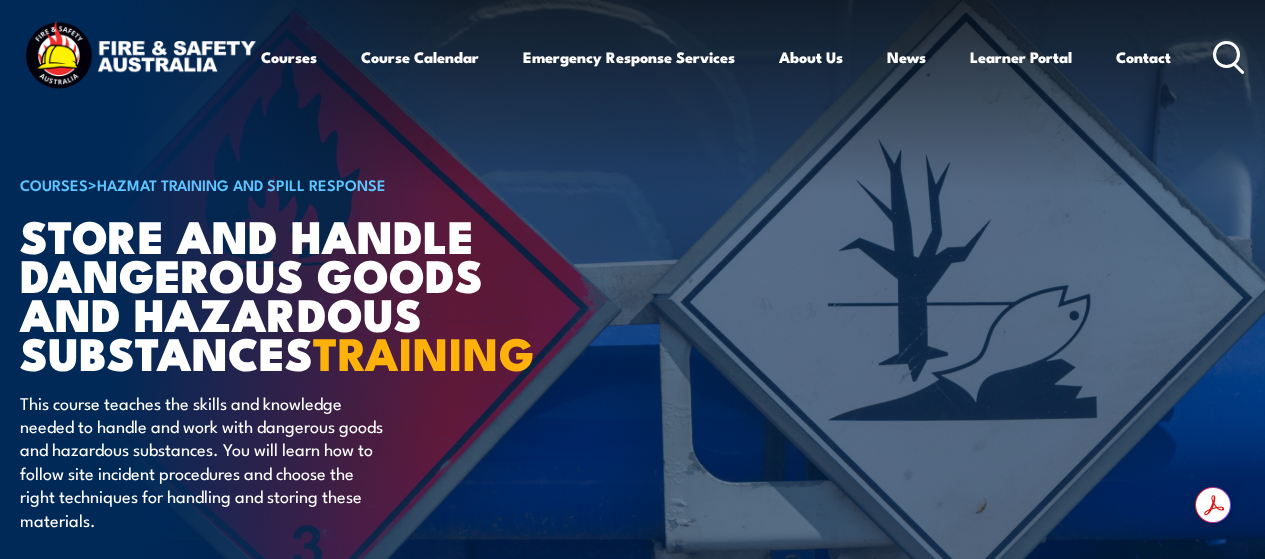 scroll, scrollTop: 0, scrollLeft: 0, axis: both 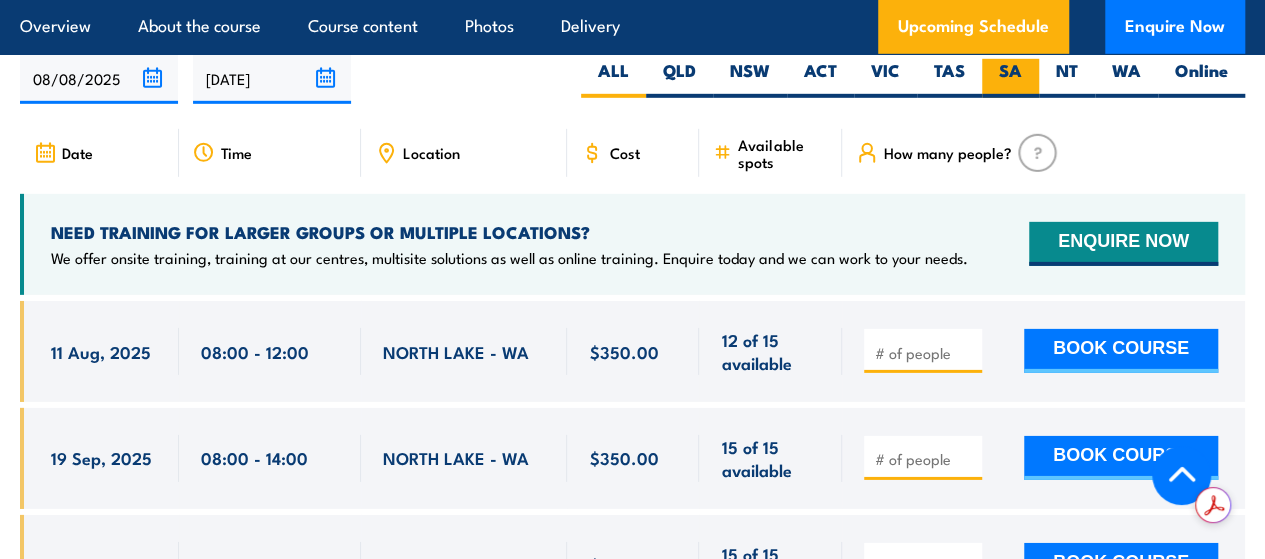click on "SA" at bounding box center [1010, 78] 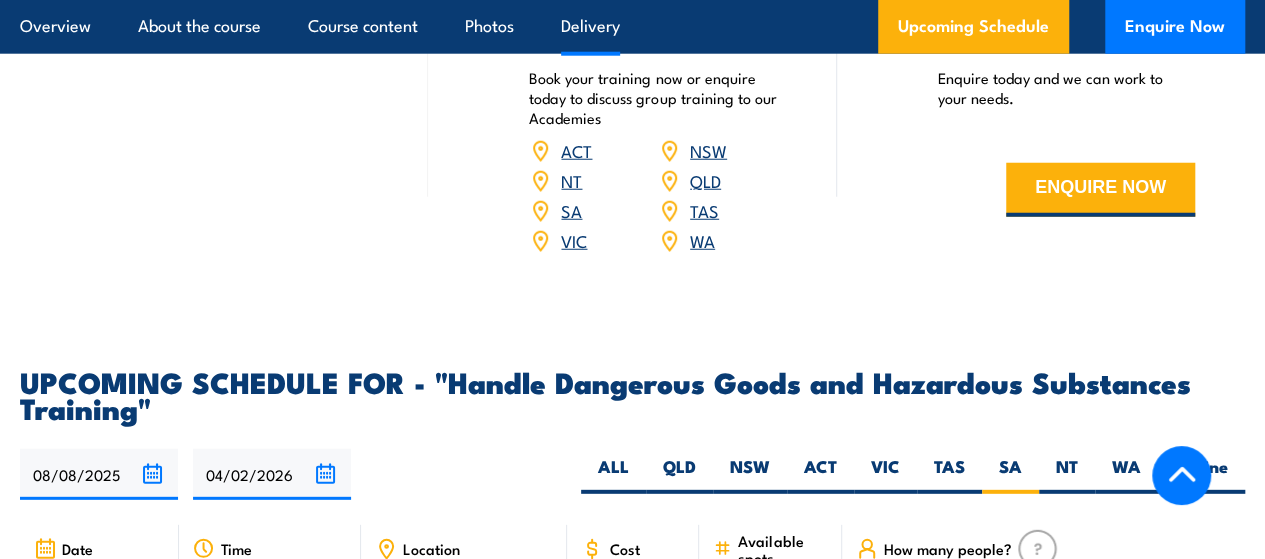 scroll, scrollTop: 0, scrollLeft: 0, axis: both 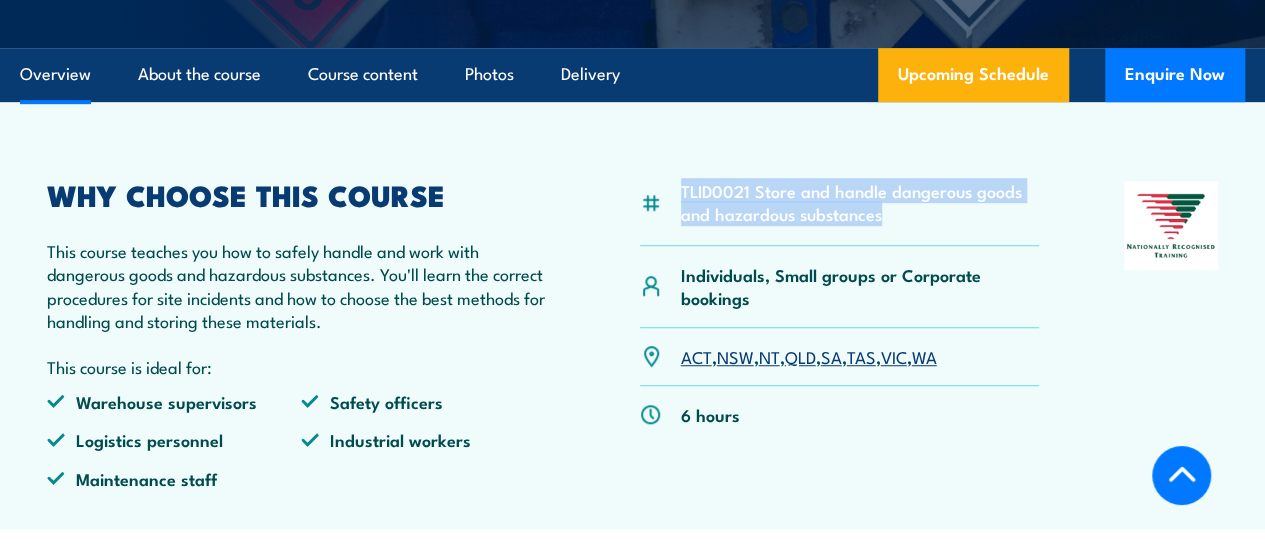 drag, startPoint x: 876, startPoint y: 303, endPoint x: 682, endPoint y: 276, distance: 195.86986 